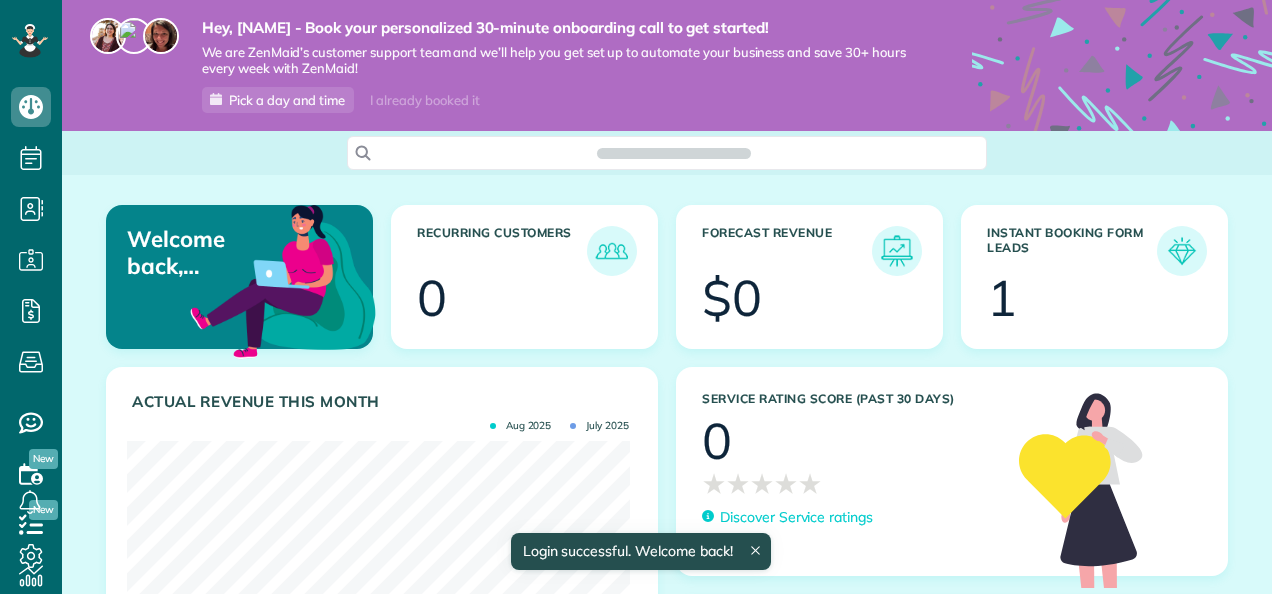 scroll, scrollTop: 0, scrollLeft: 0, axis: both 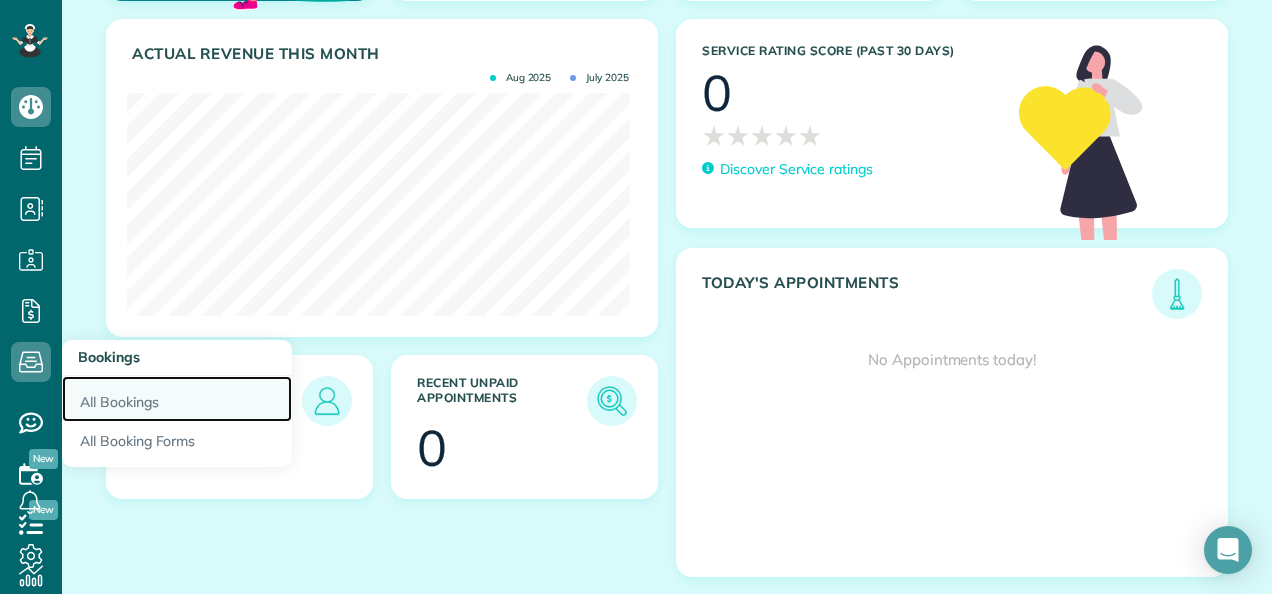 click on "All Bookings" at bounding box center [177, 399] 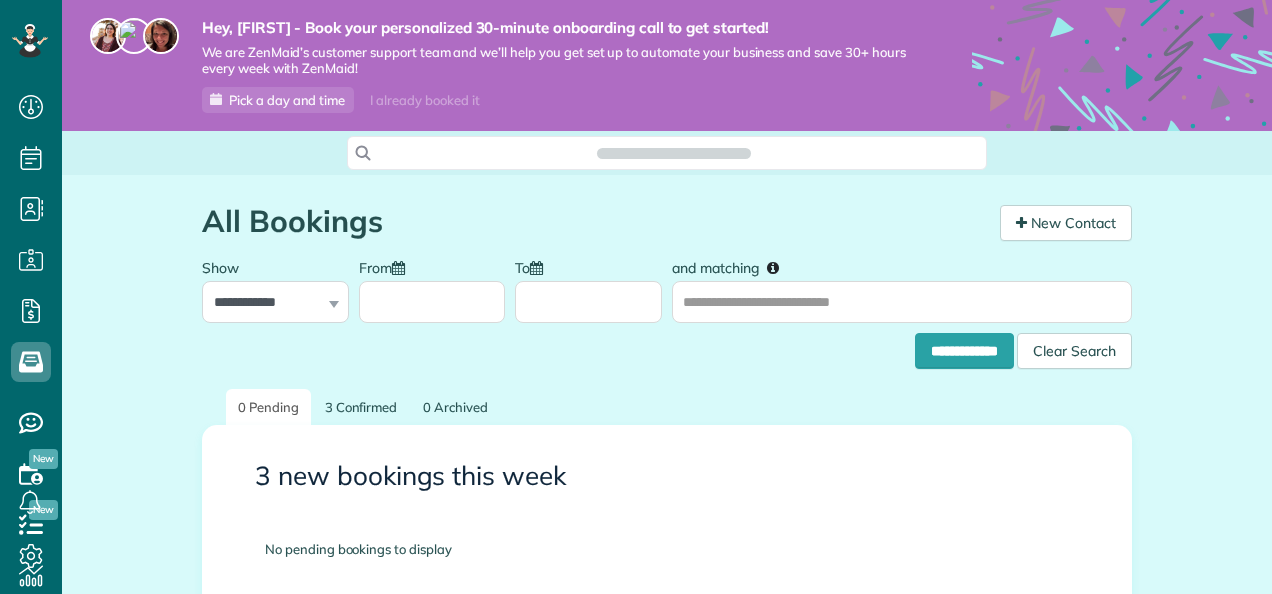 scroll, scrollTop: 0, scrollLeft: 0, axis: both 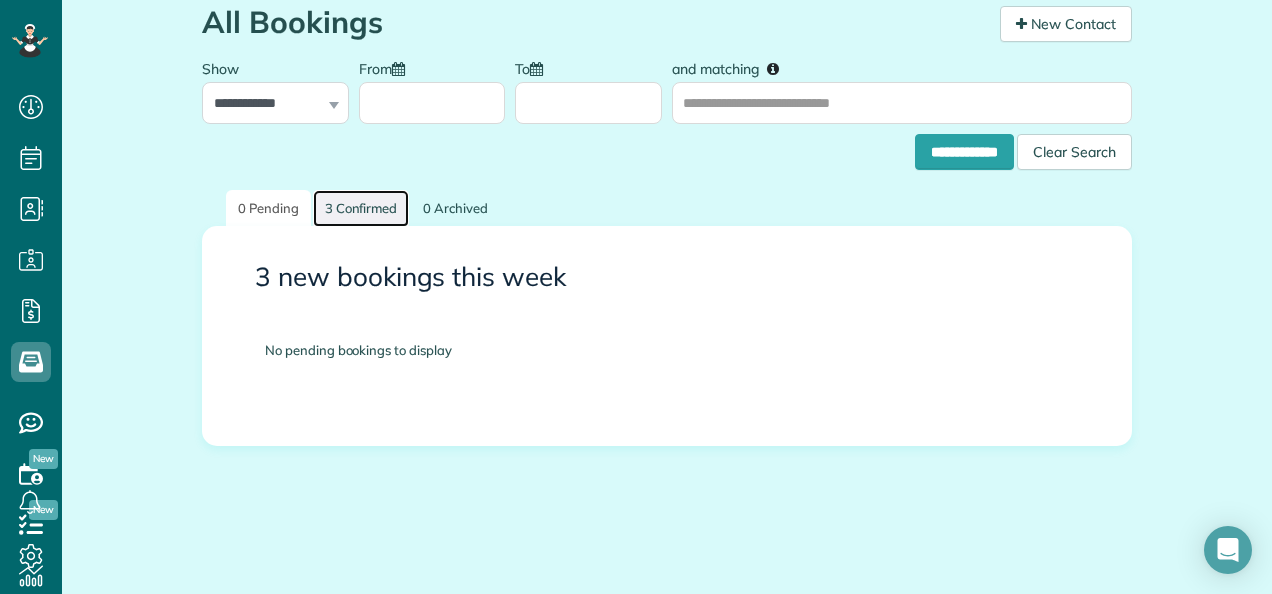 click on "3 Confirmed" at bounding box center (361, 208) 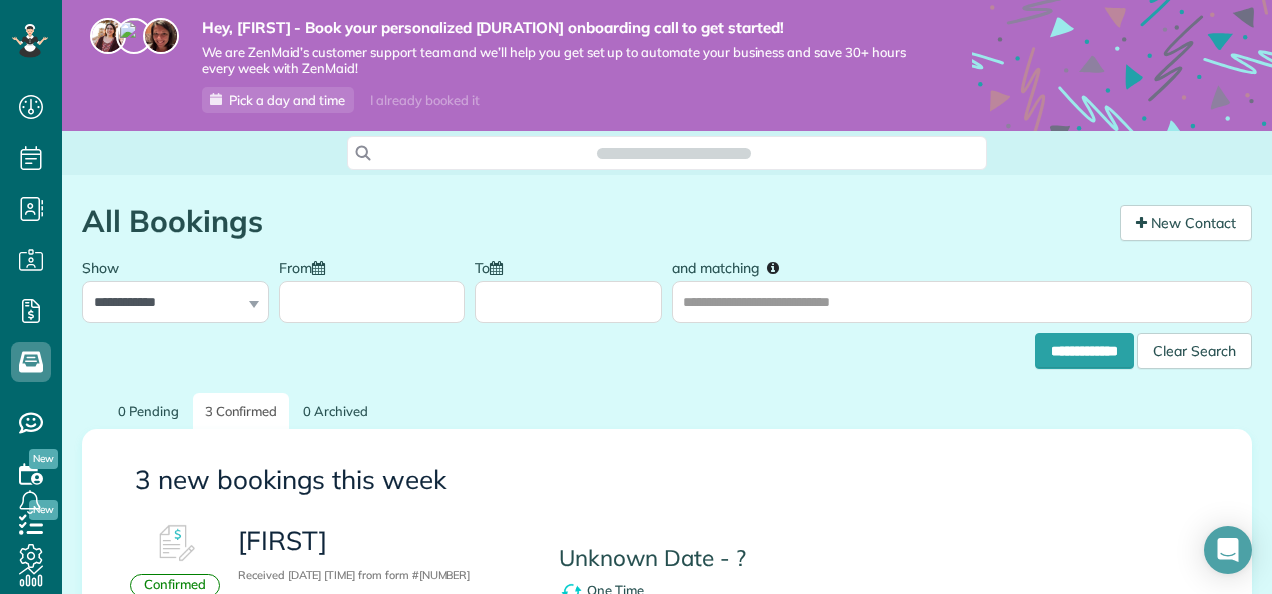 scroll, scrollTop: 0, scrollLeft: 0, axis: both 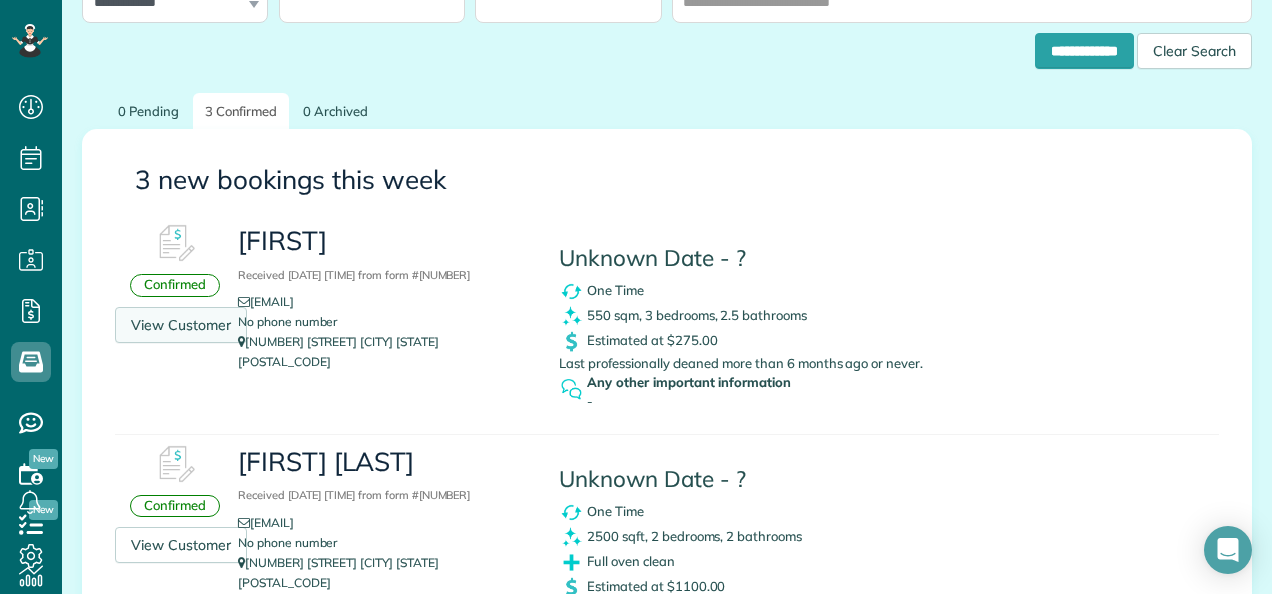 click on "View Customer" at bounding box center [181, 325] 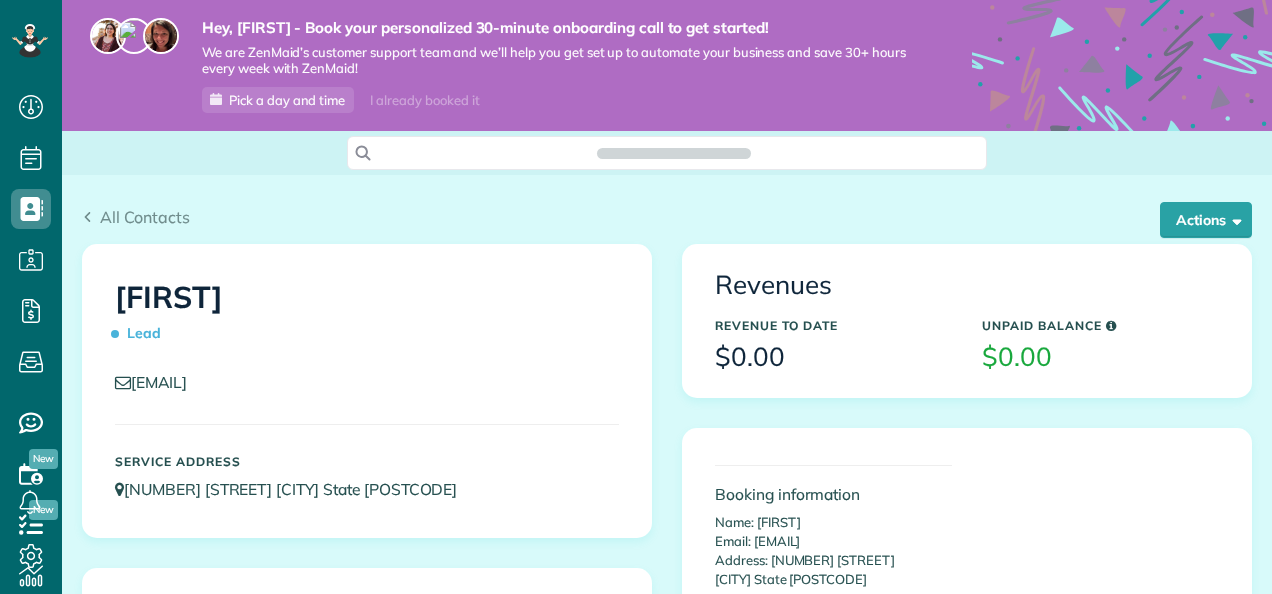 scroll, scrollTop: 0, scrollLeft: 0, axis: both 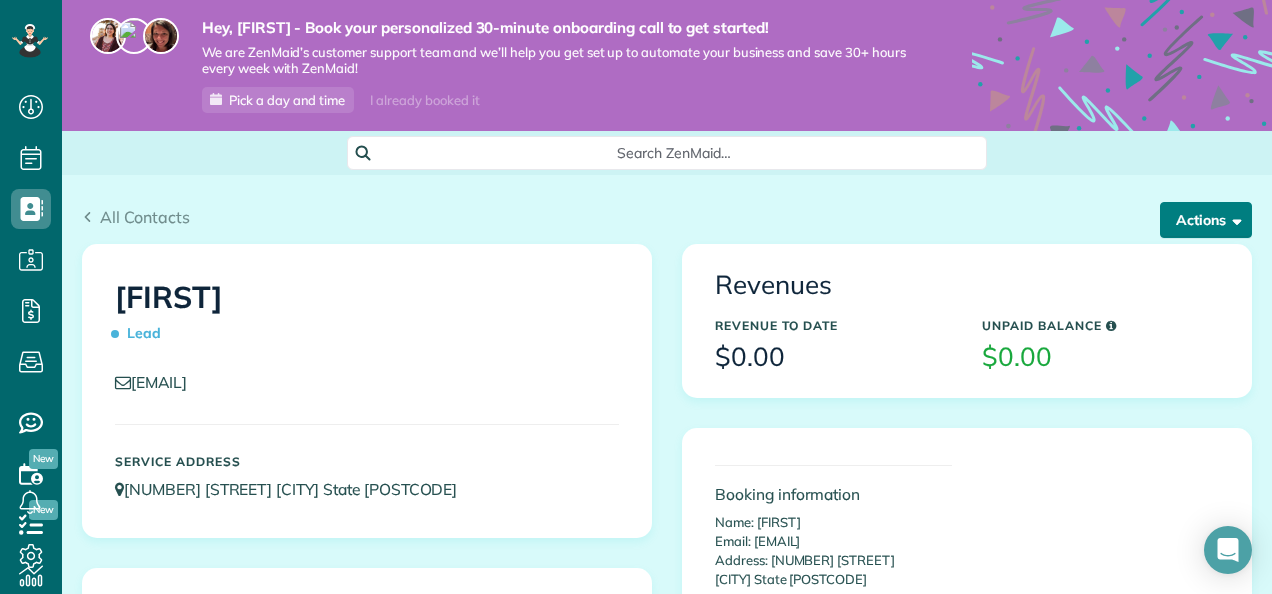 click at bounding box center (1233, 219) 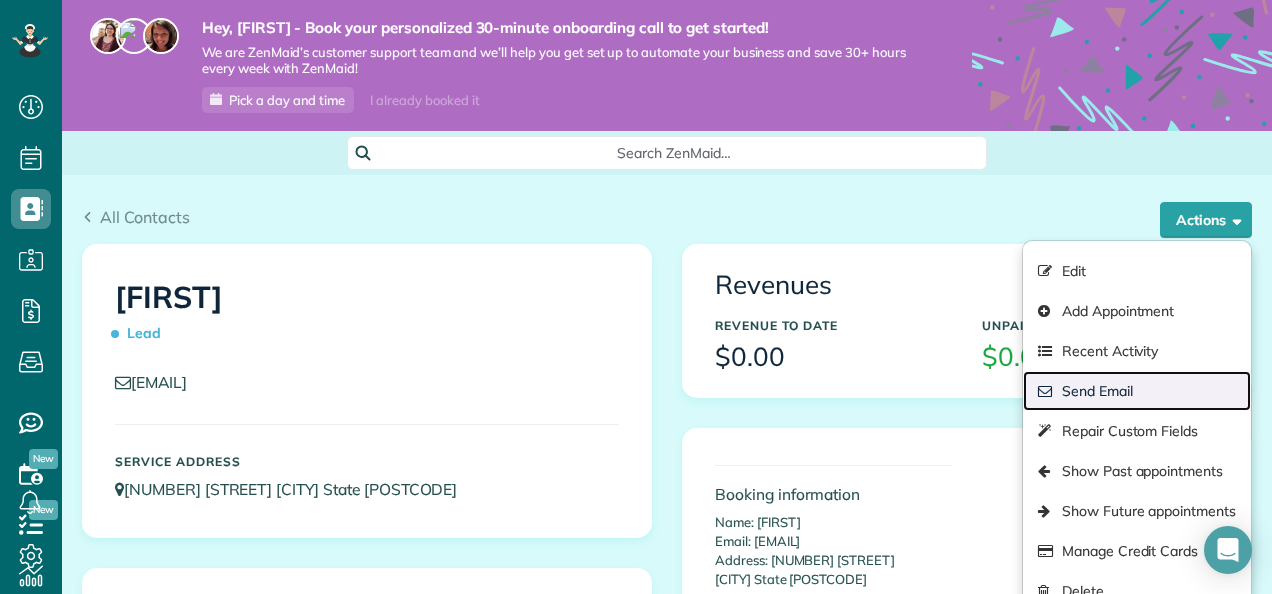click on "Send Email" at bounding box center [1137, 391] 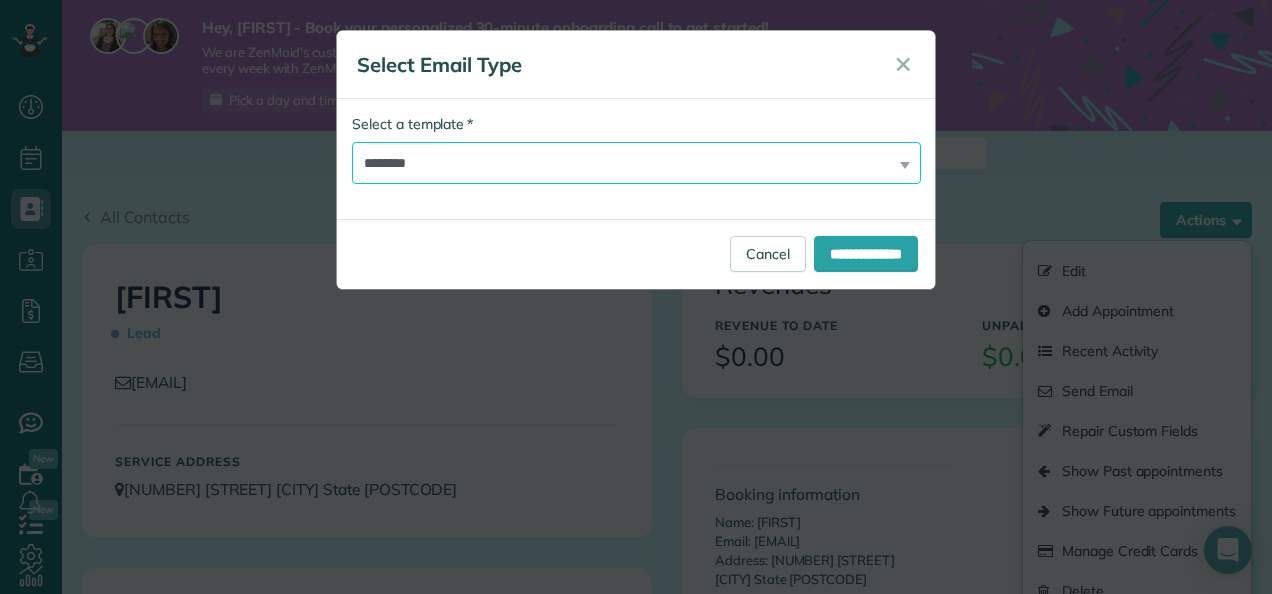click on "**********" at bounding box center (636, 163) 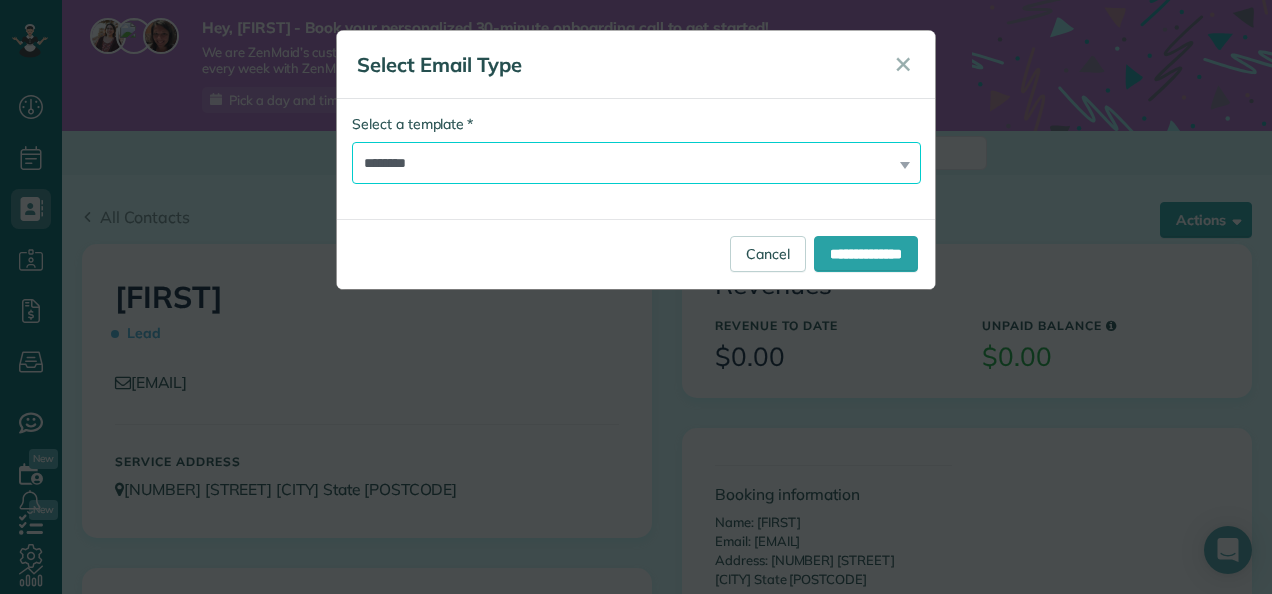 click on "**********" at bounding box center (636, 163) 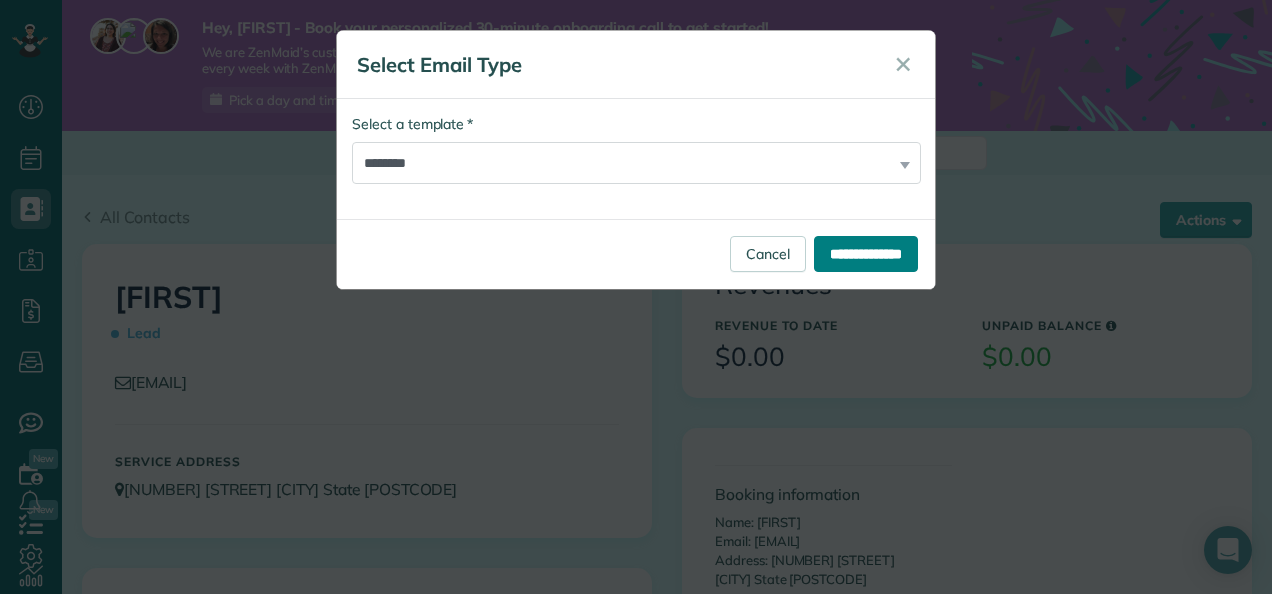 click on "**********" at bounding box center [866, 254] 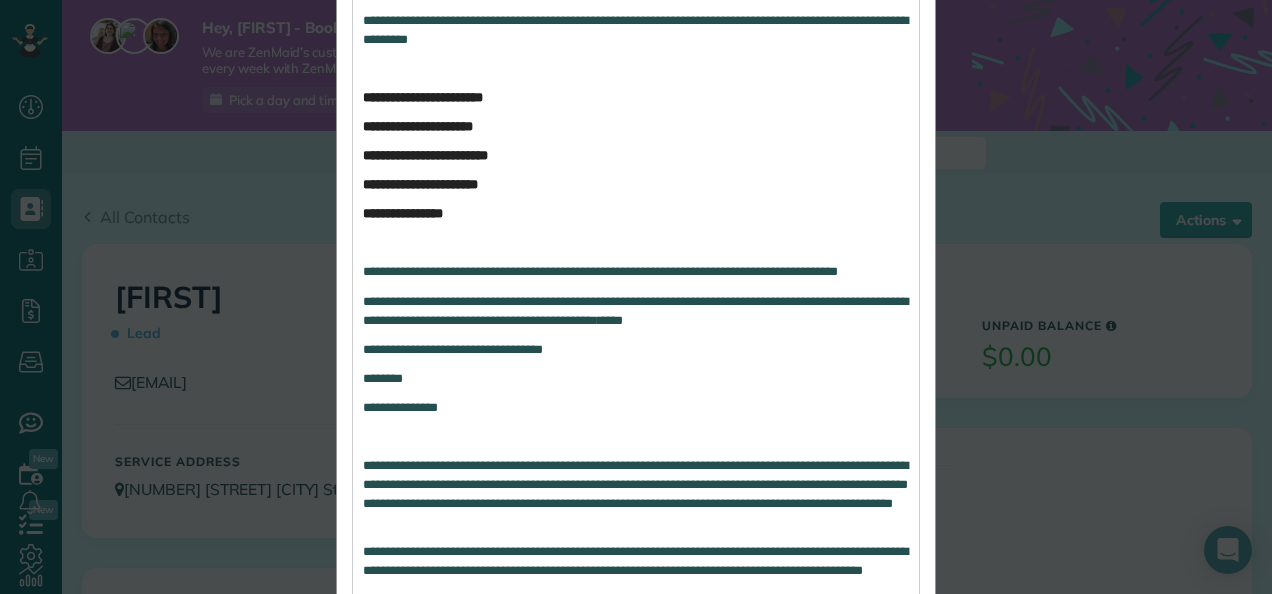 scroll, scrollTop: 400, scrollLeft: 0, axis: vertical 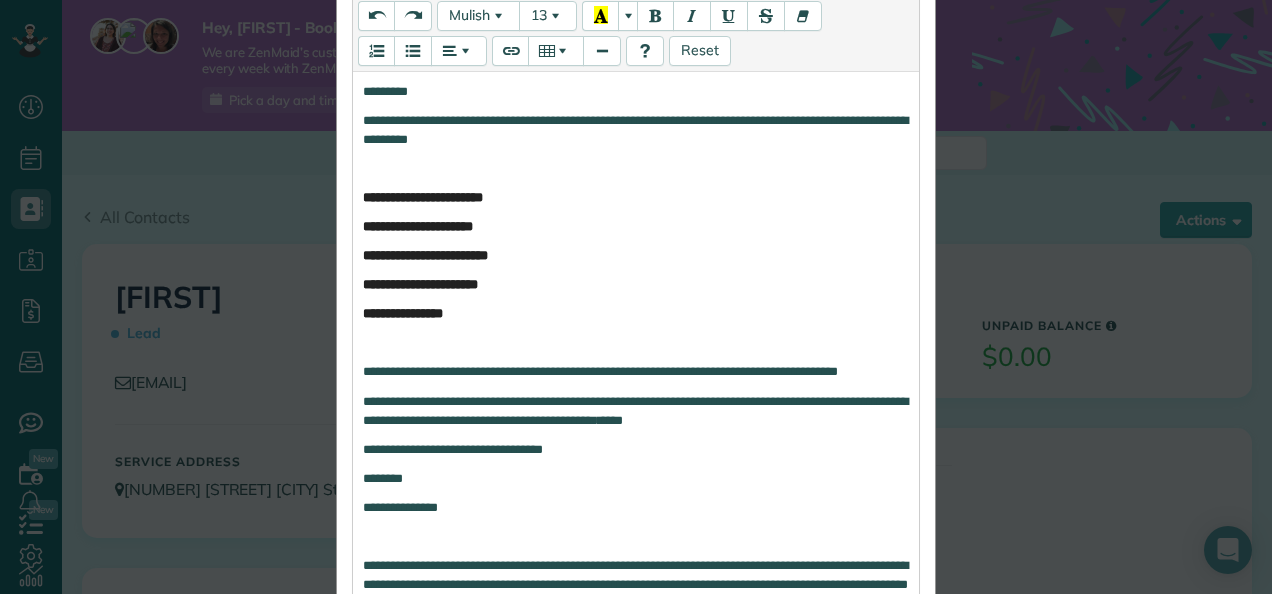 click on "**********" at bounding box center [636, 197] 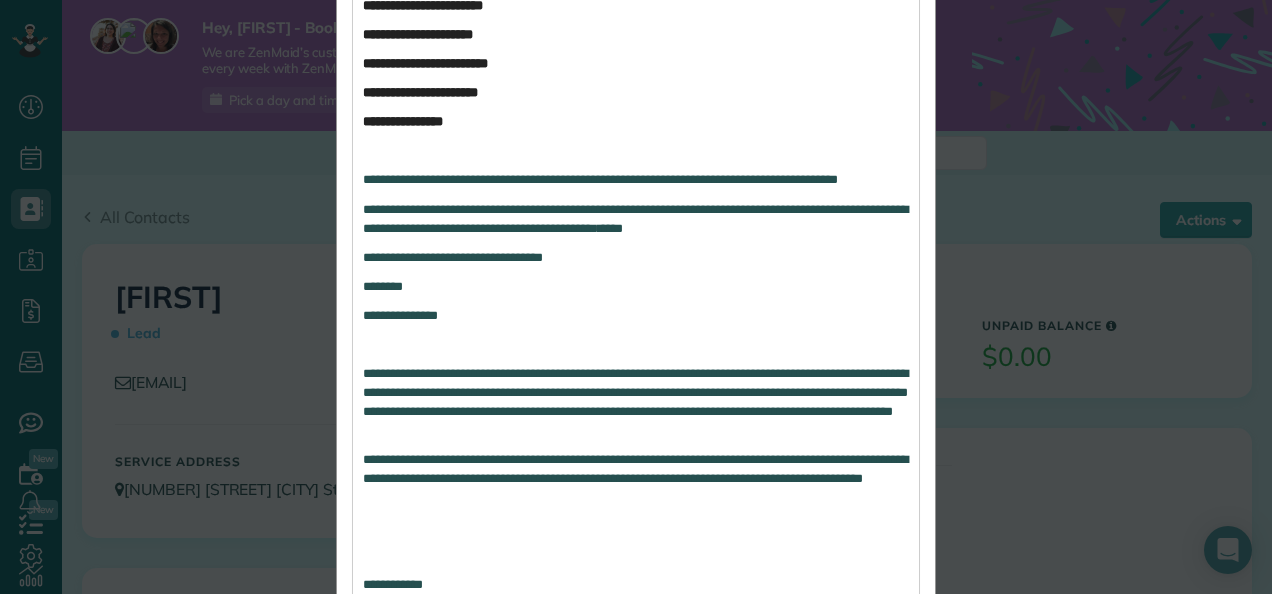 scroll, scrollTop: 600, scrollLeft: 0, axis: vertical 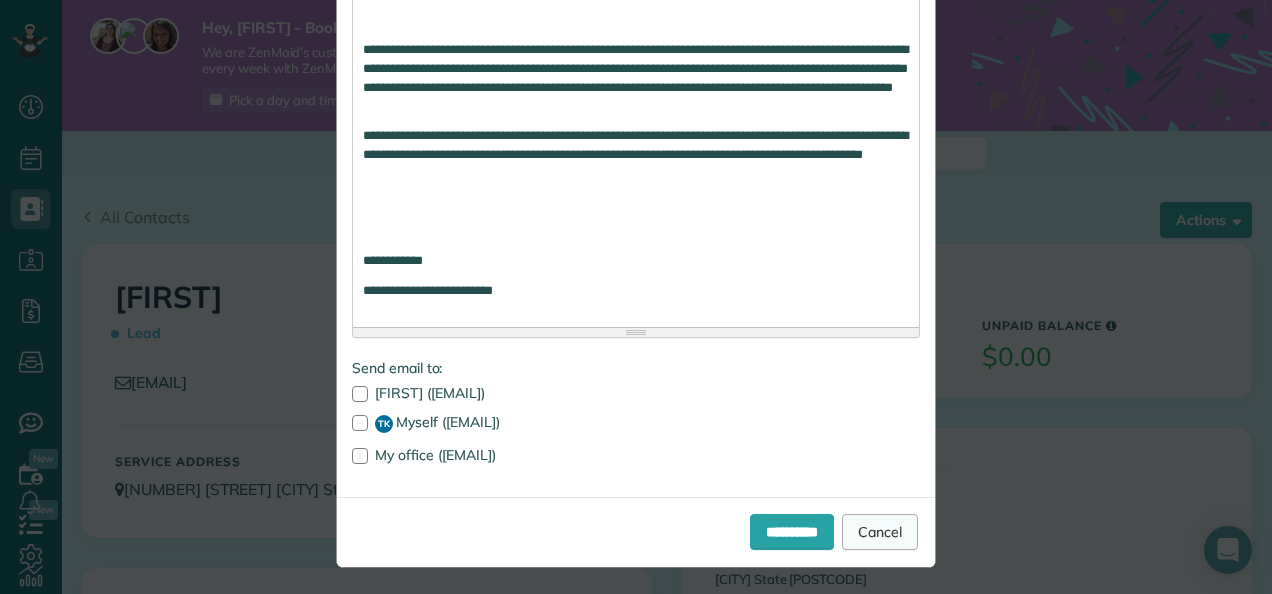 click on "Cancel" at bounding box center [880, 532] 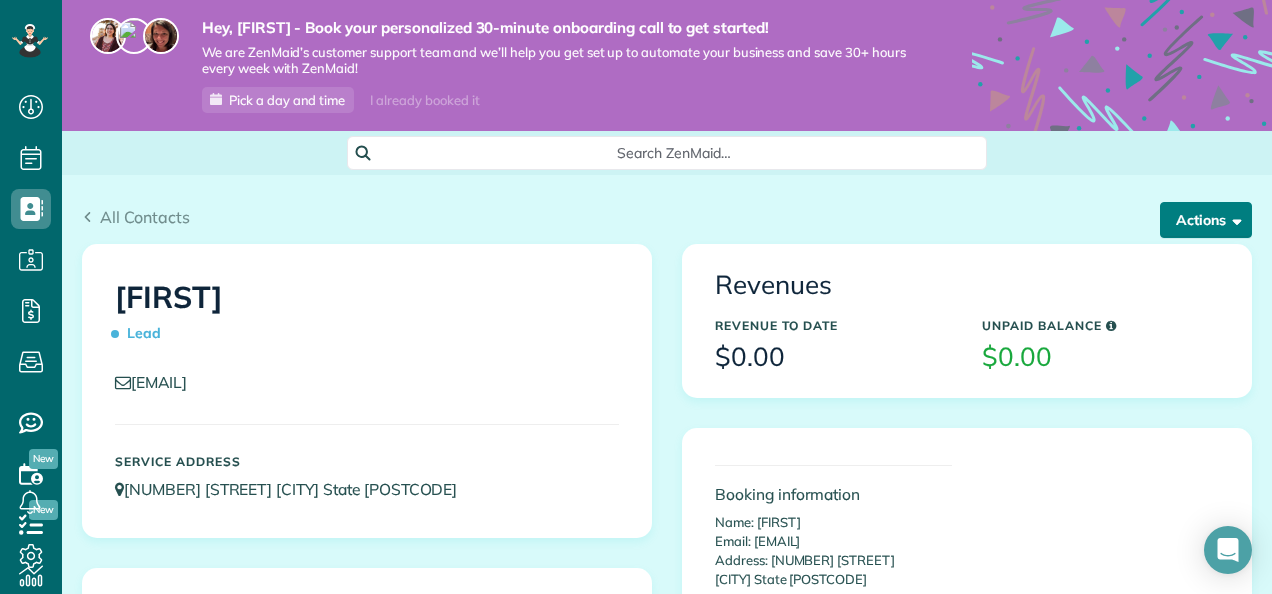 click on "Actions" at bounding box center [1206, 220] 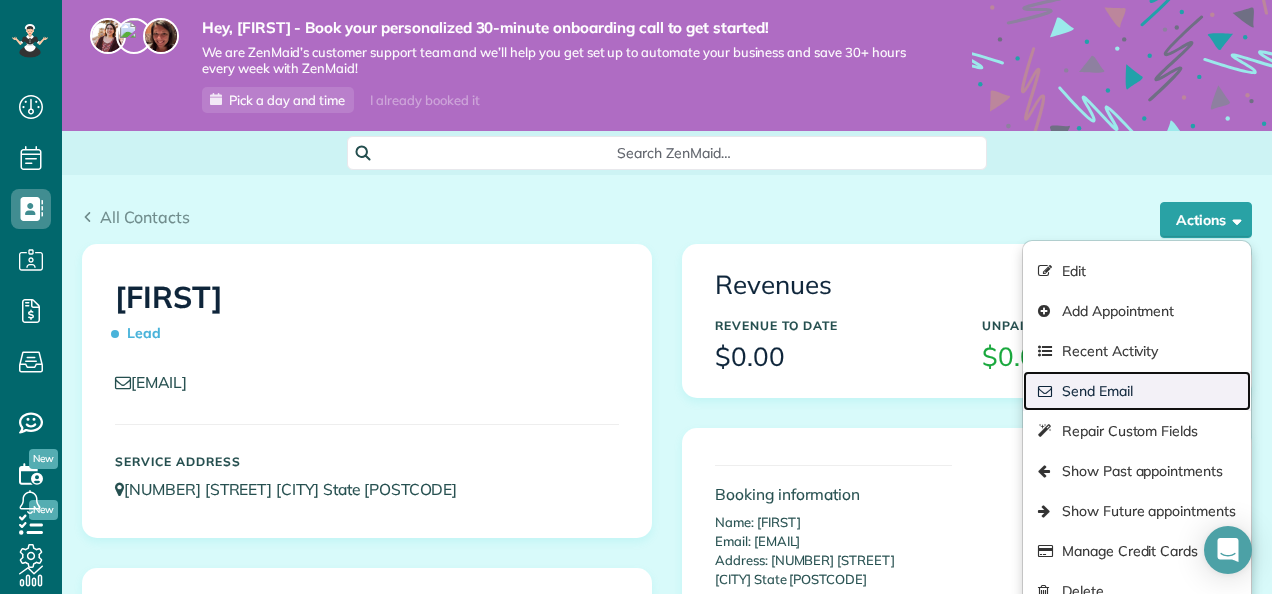 click on "Send Email" at bounding box center [1137, 391] 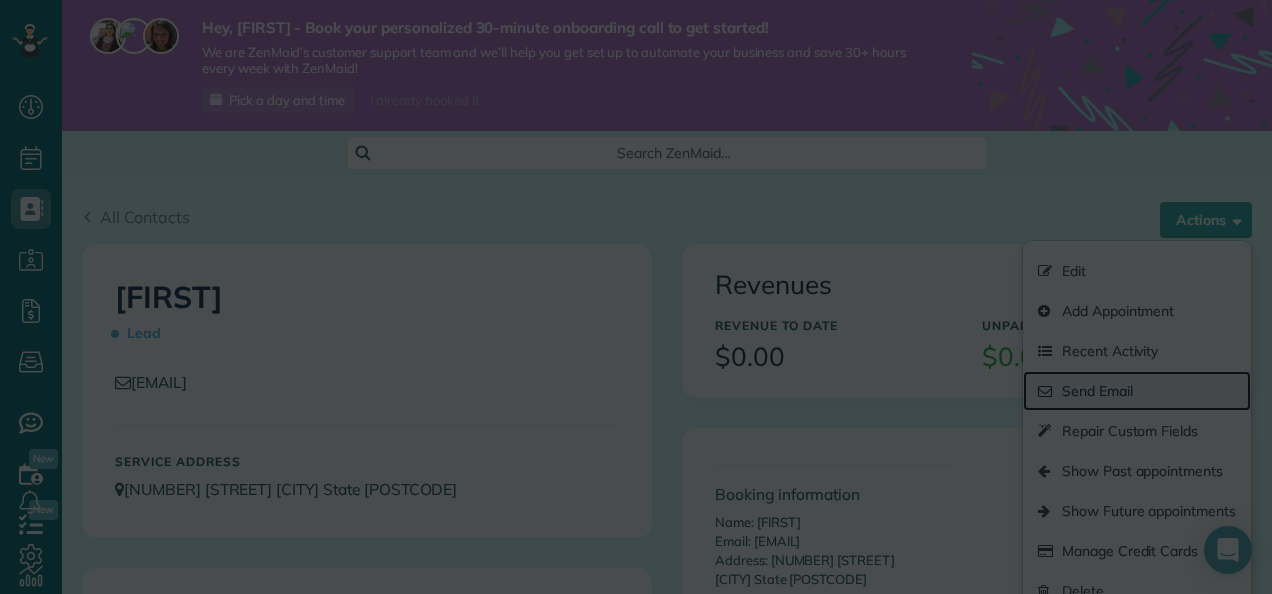 scroll, scrollTop: 0, scrollLeft: 0, axis: both 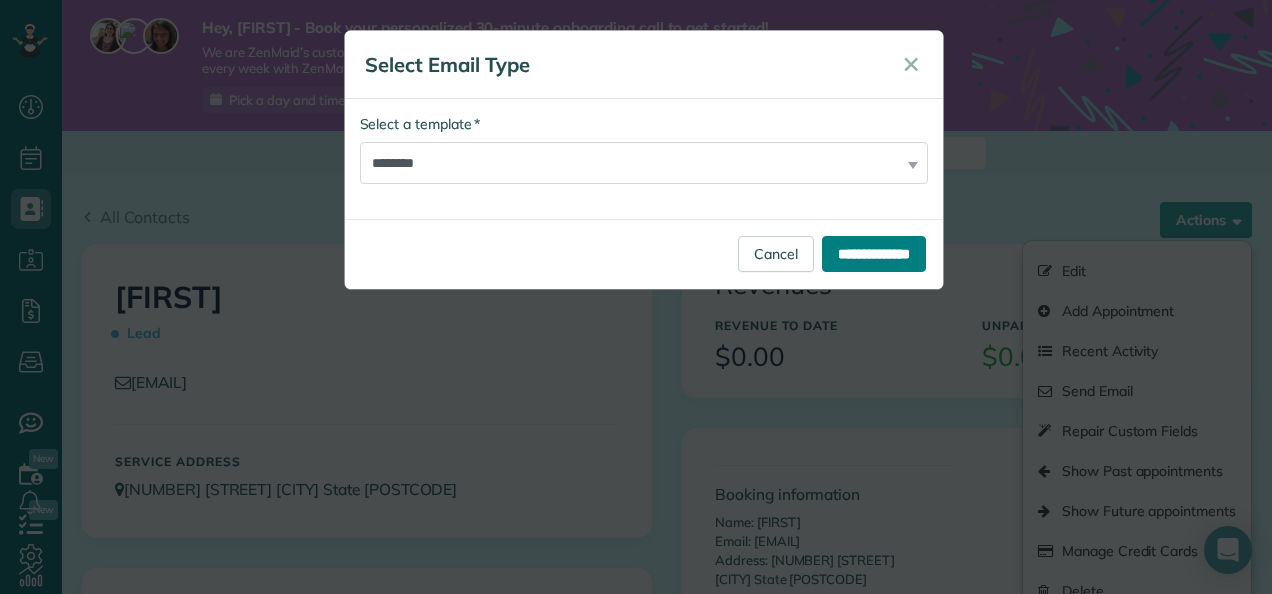 click on "**********" at bounding box center [874, 254] 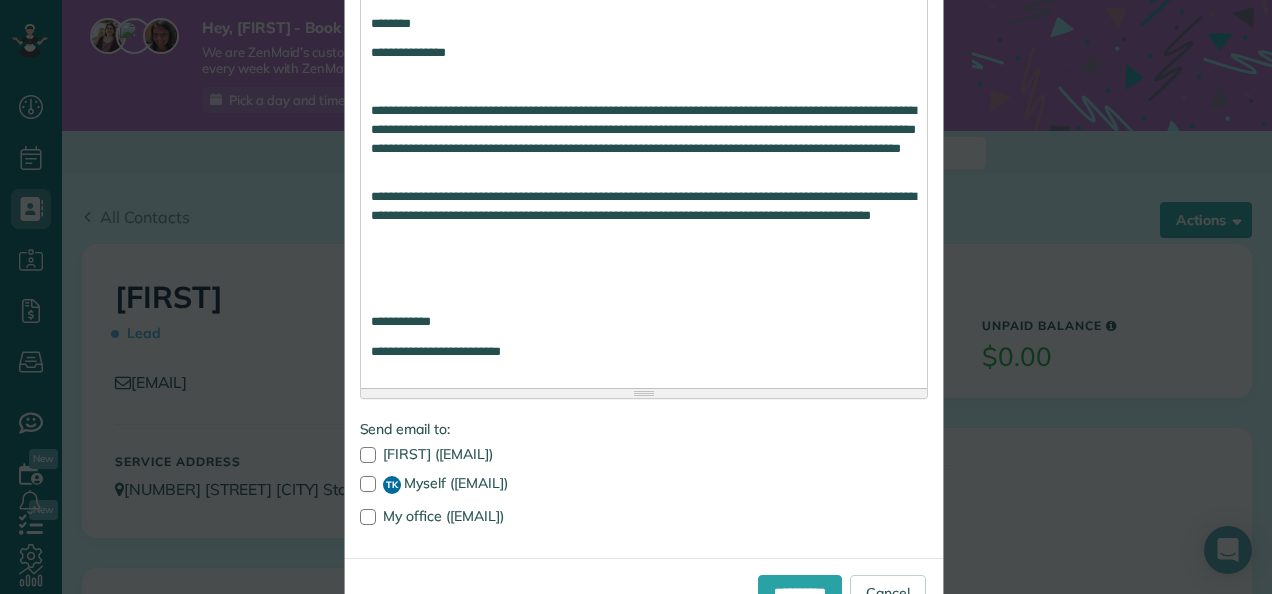 scroll, scrollTop: 916, scrollLeft: 0, axis: vertical 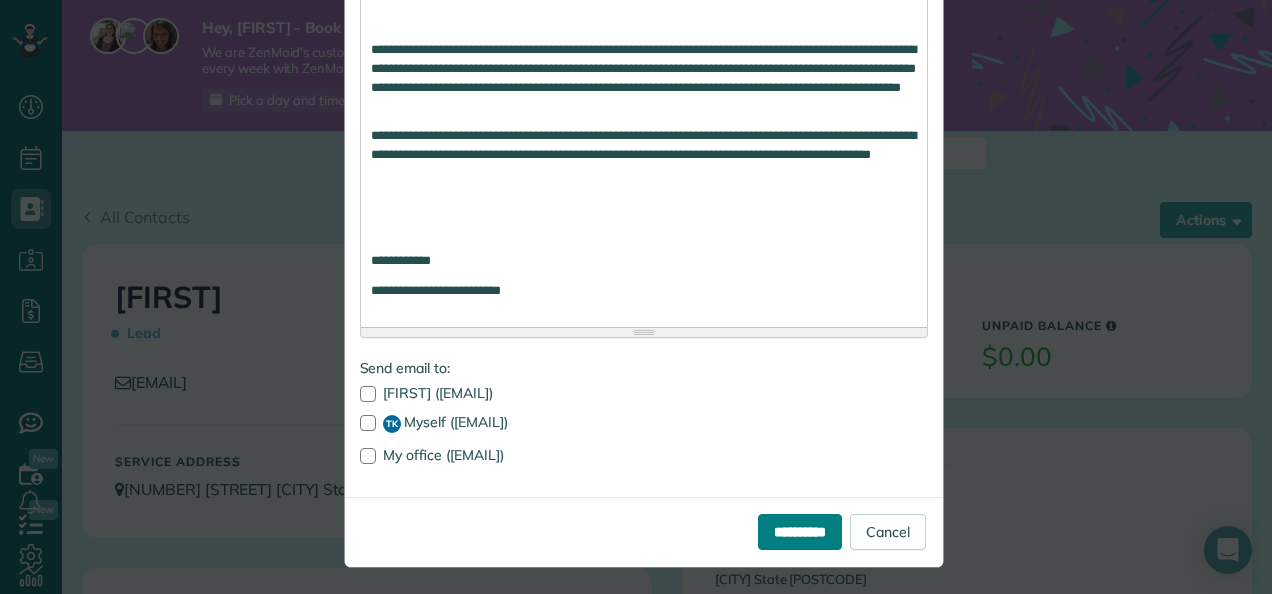 click on "**********" at bounding box center (800, 532) 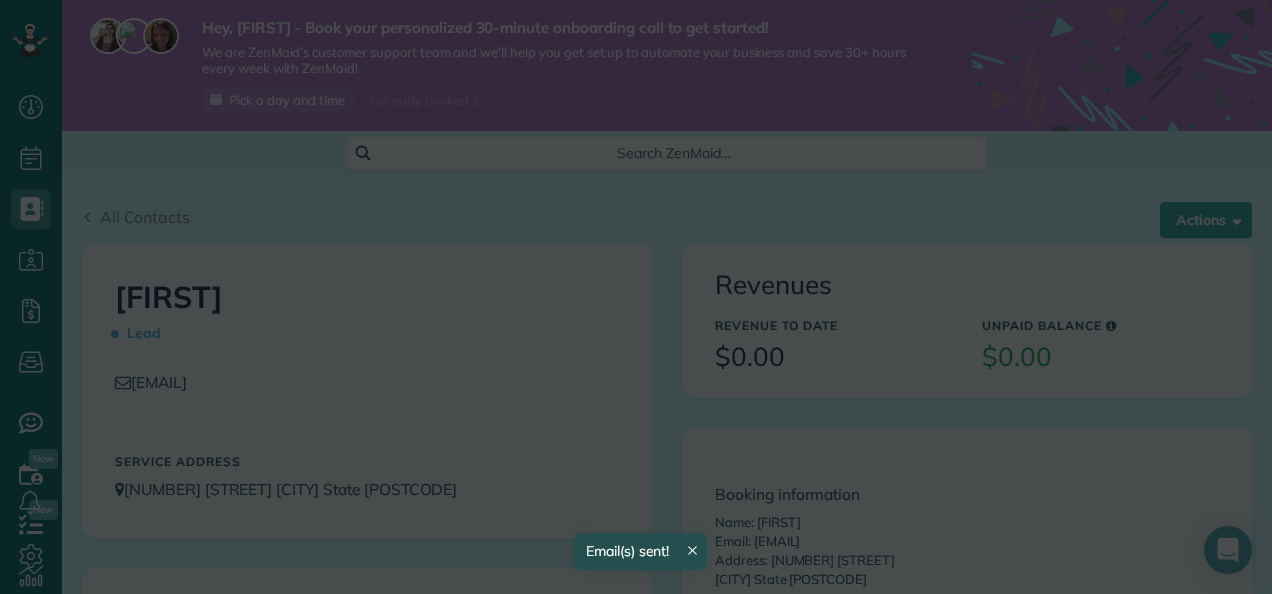 scroll, scrollTop: 0, scrollLeft: 0, axis: both 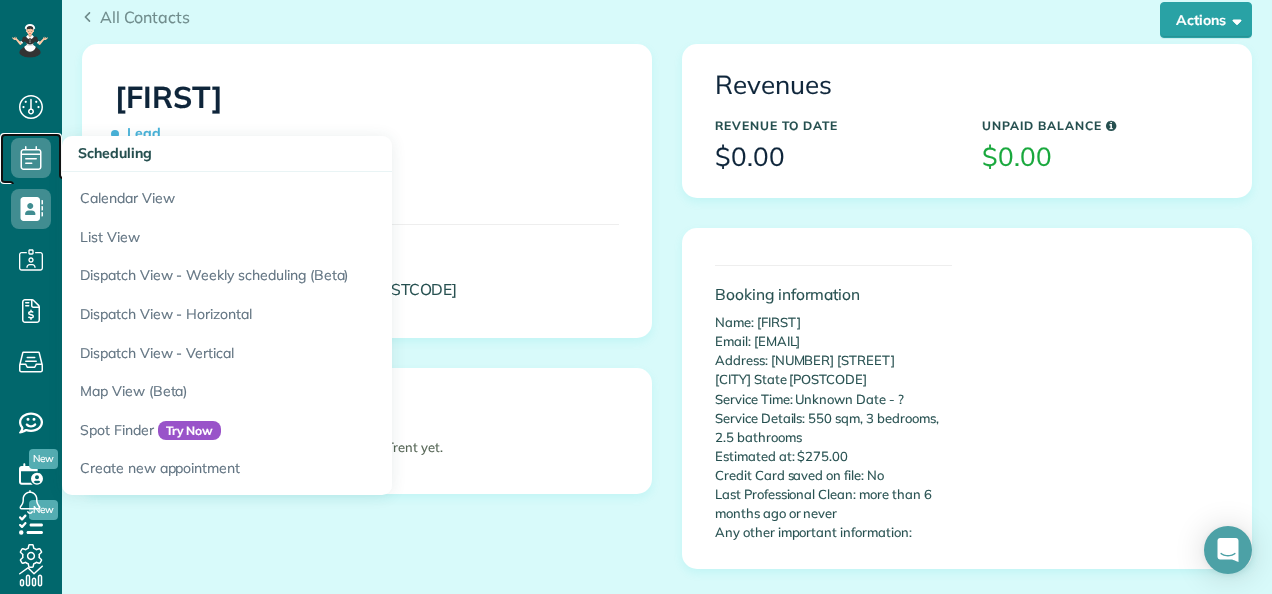 click 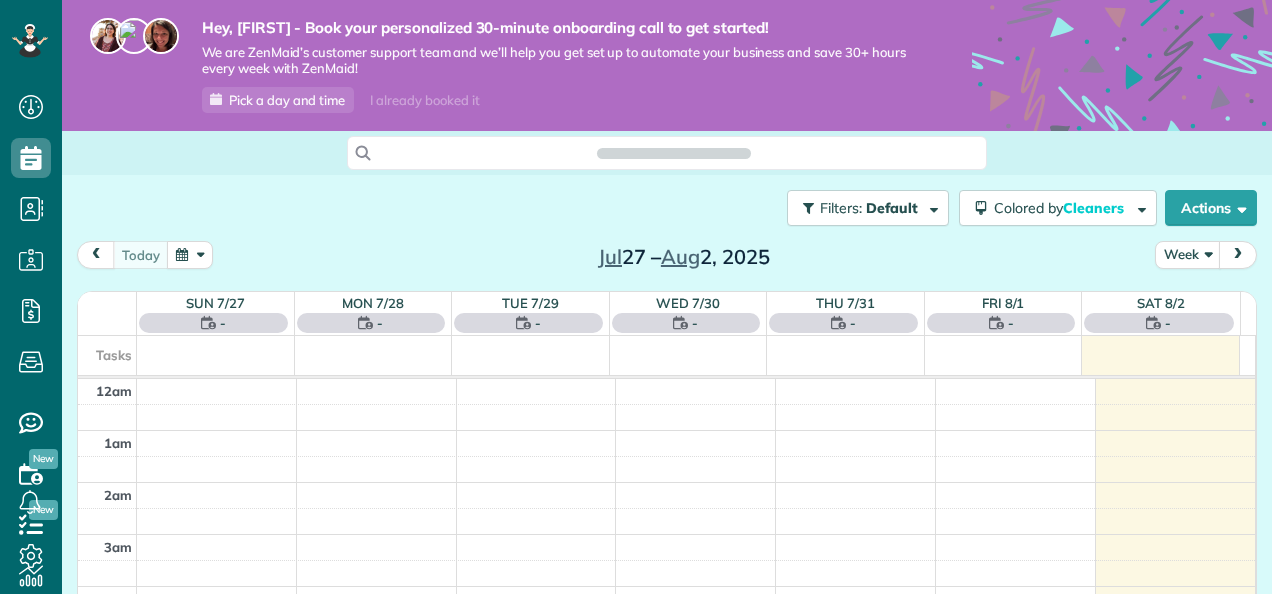 scroll, scrollTop: 0, scrollLeft: 0, axis: both 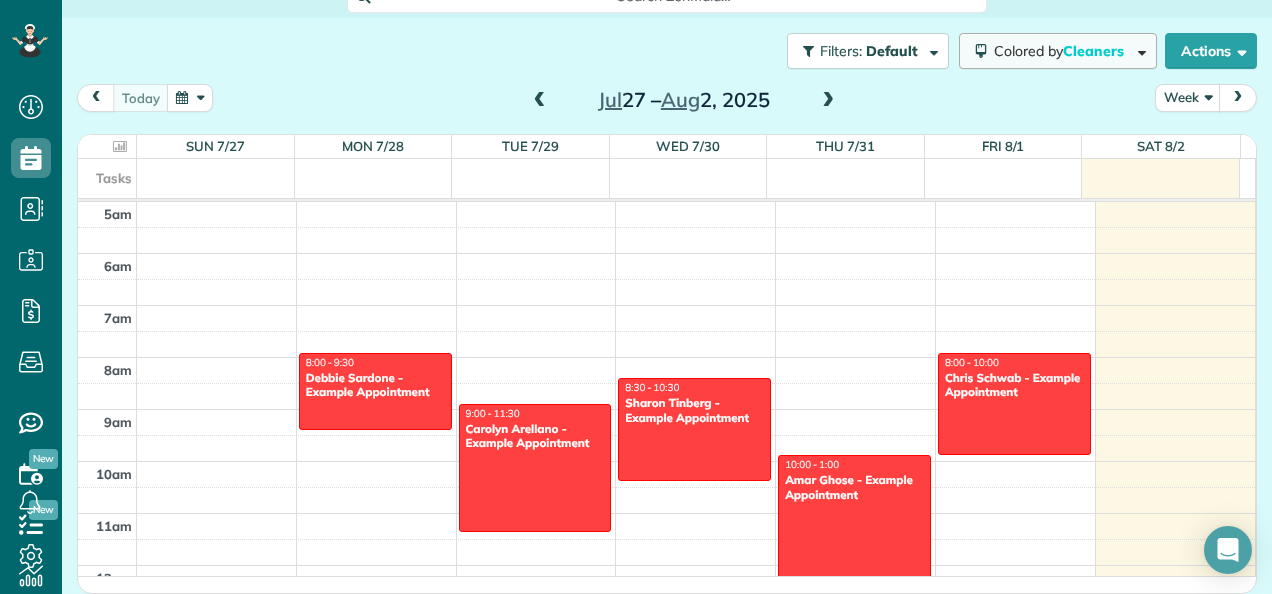 click on "Cleaners" at bounding box center (1095, 51) 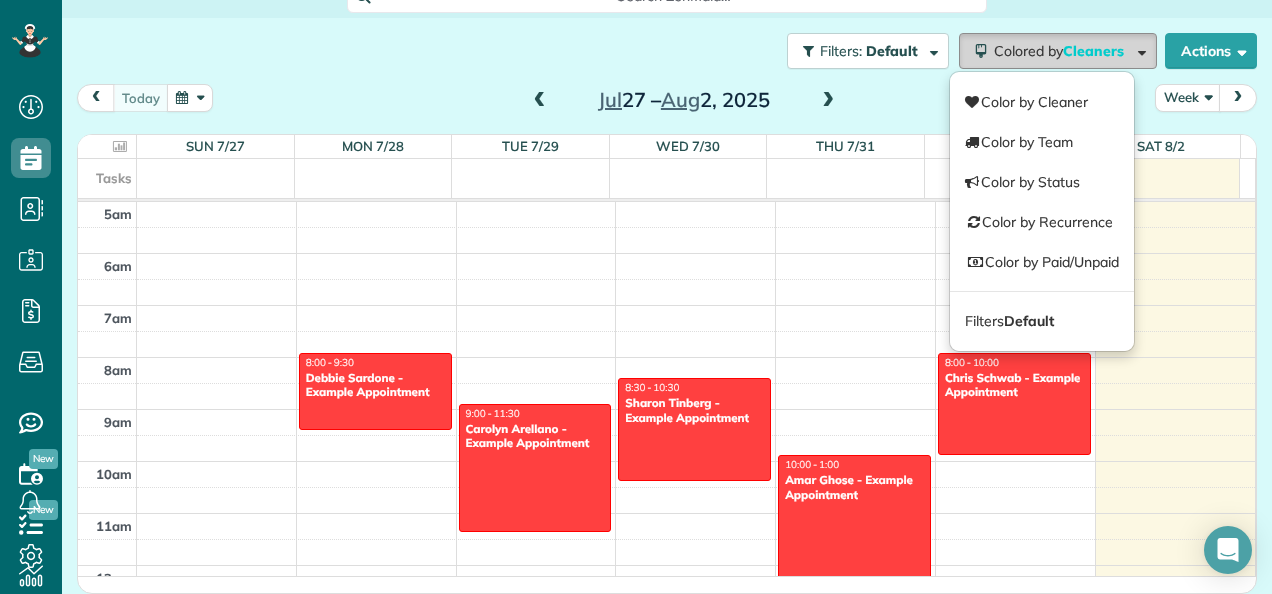 click on "Cleaners" at bounding box center [1095, 51] 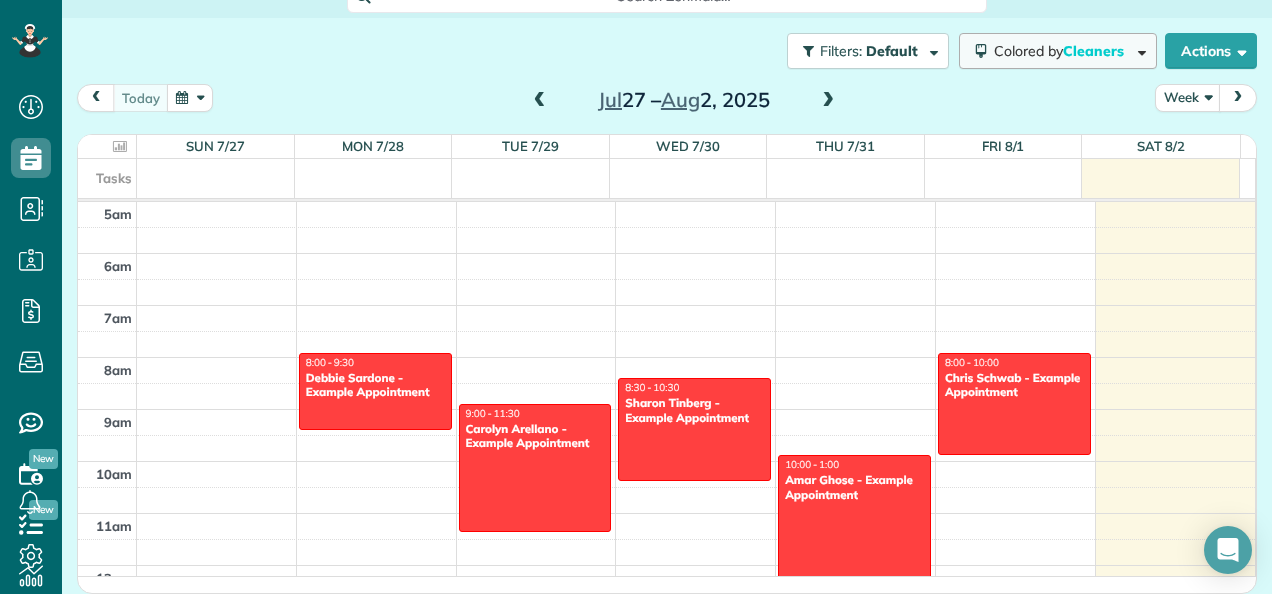 click on "Cleaners" at bounding box center (1095, 51) 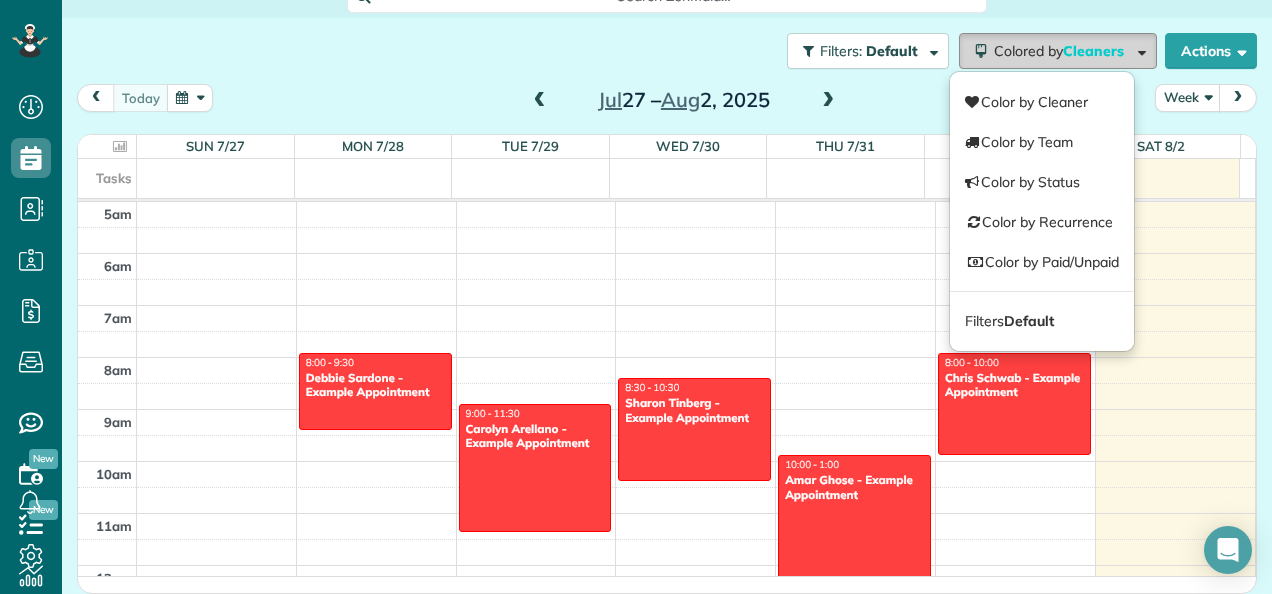click on "Colored by  Cleaners" at bounding box center (1058, 51) 